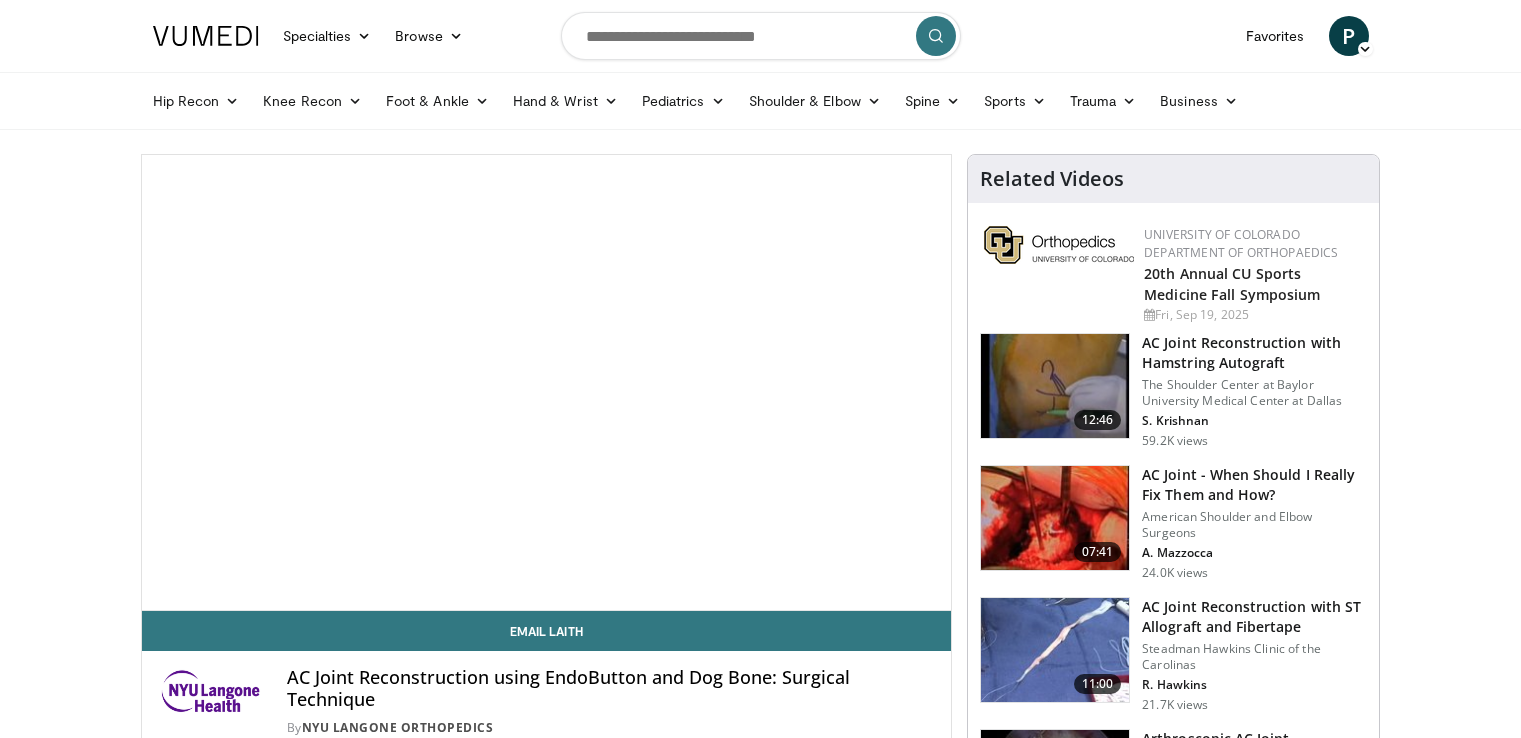 scroll, scrollTop: 0, scrollLeft: 0, axis: both 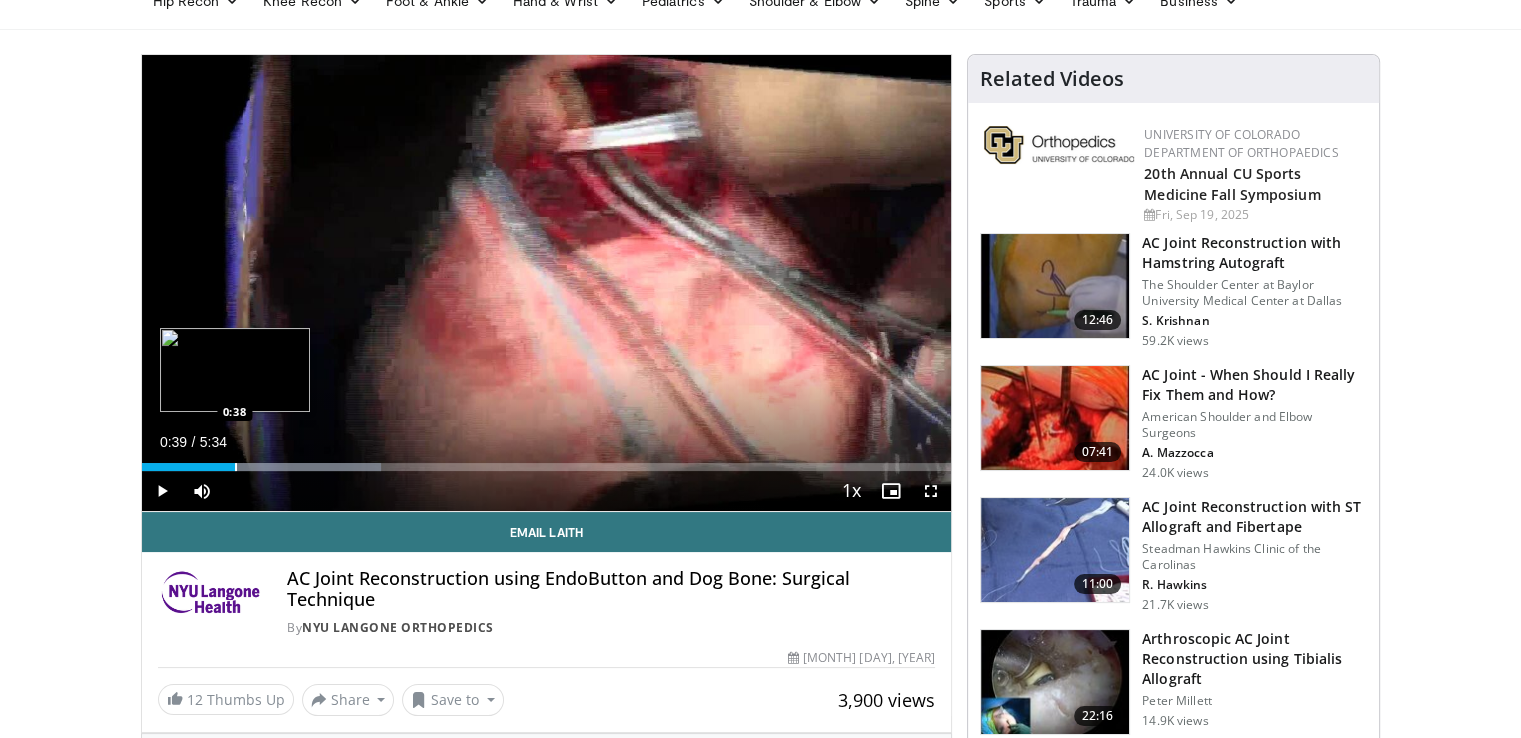 click at bounding box center [236, 467] 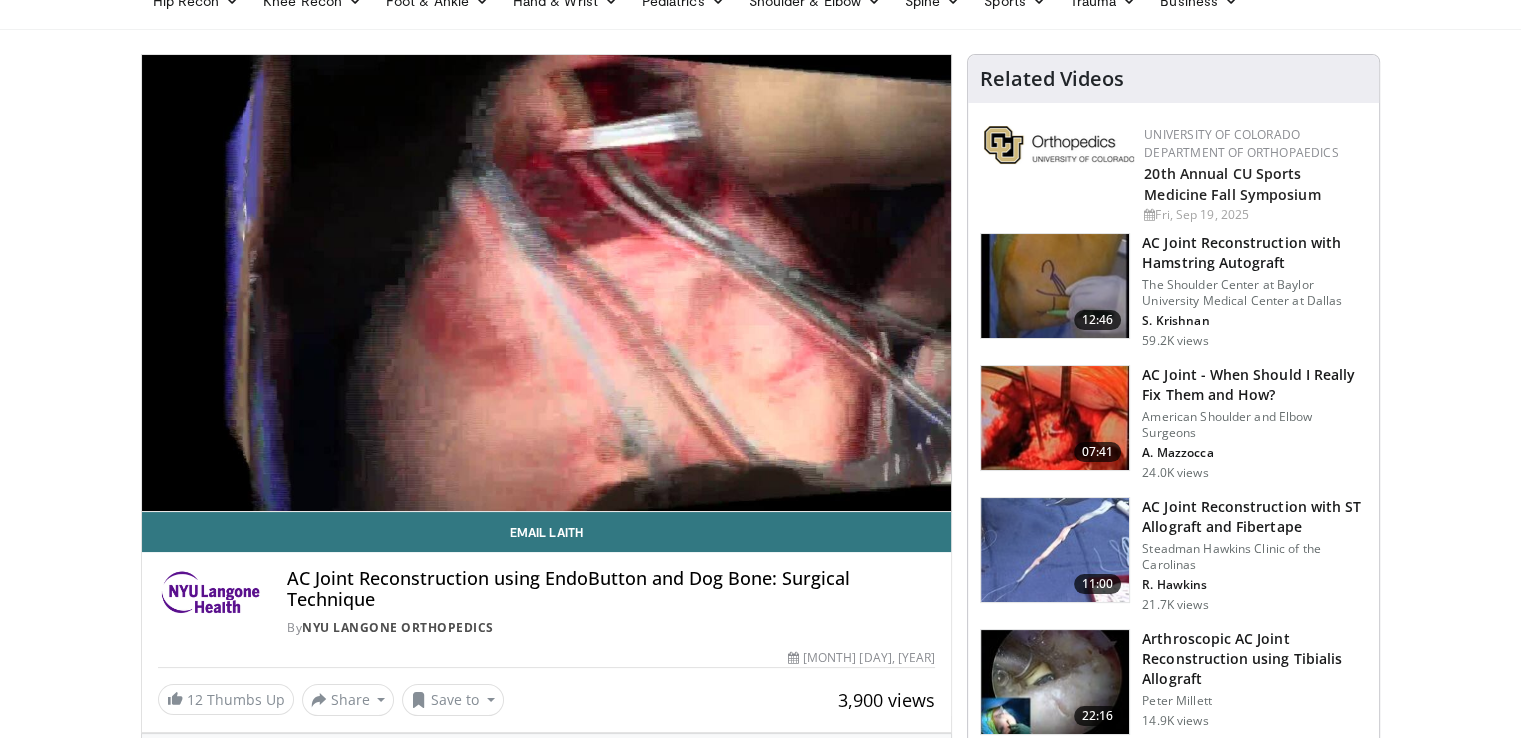 click at bounding box center (1055, 418) 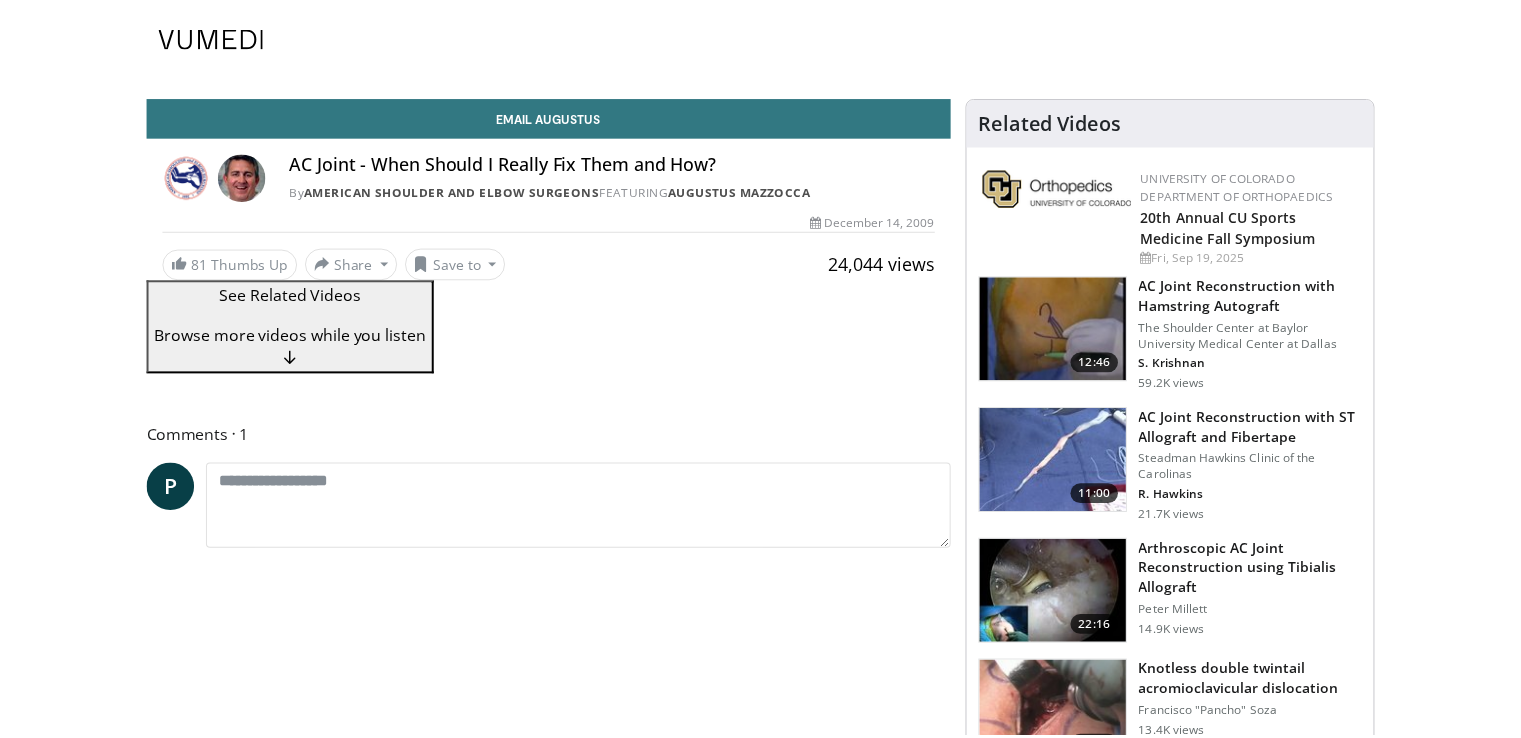 scroll, scrollTop: 0, scrollLeft: 0, axis: both 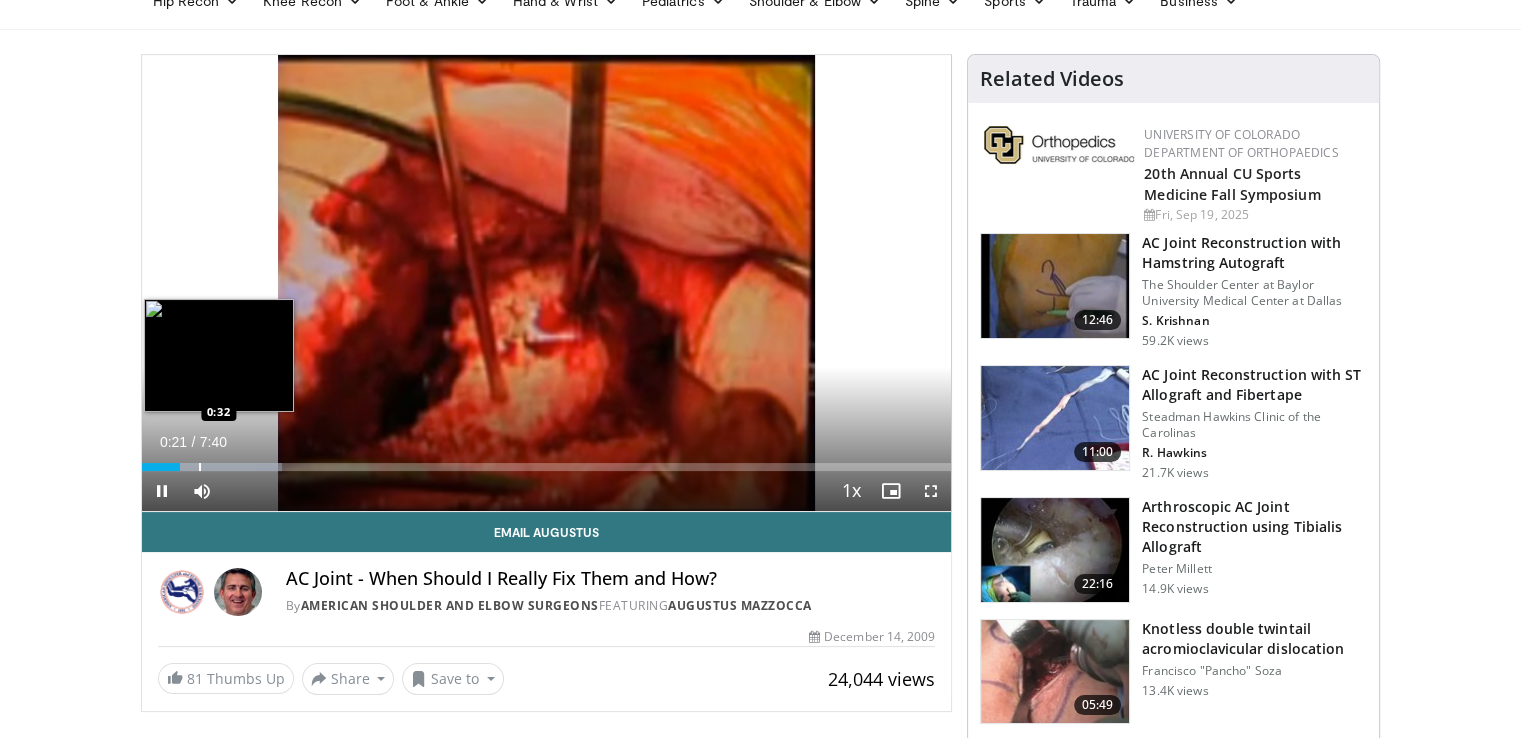 click at bounding box center (200, 467) 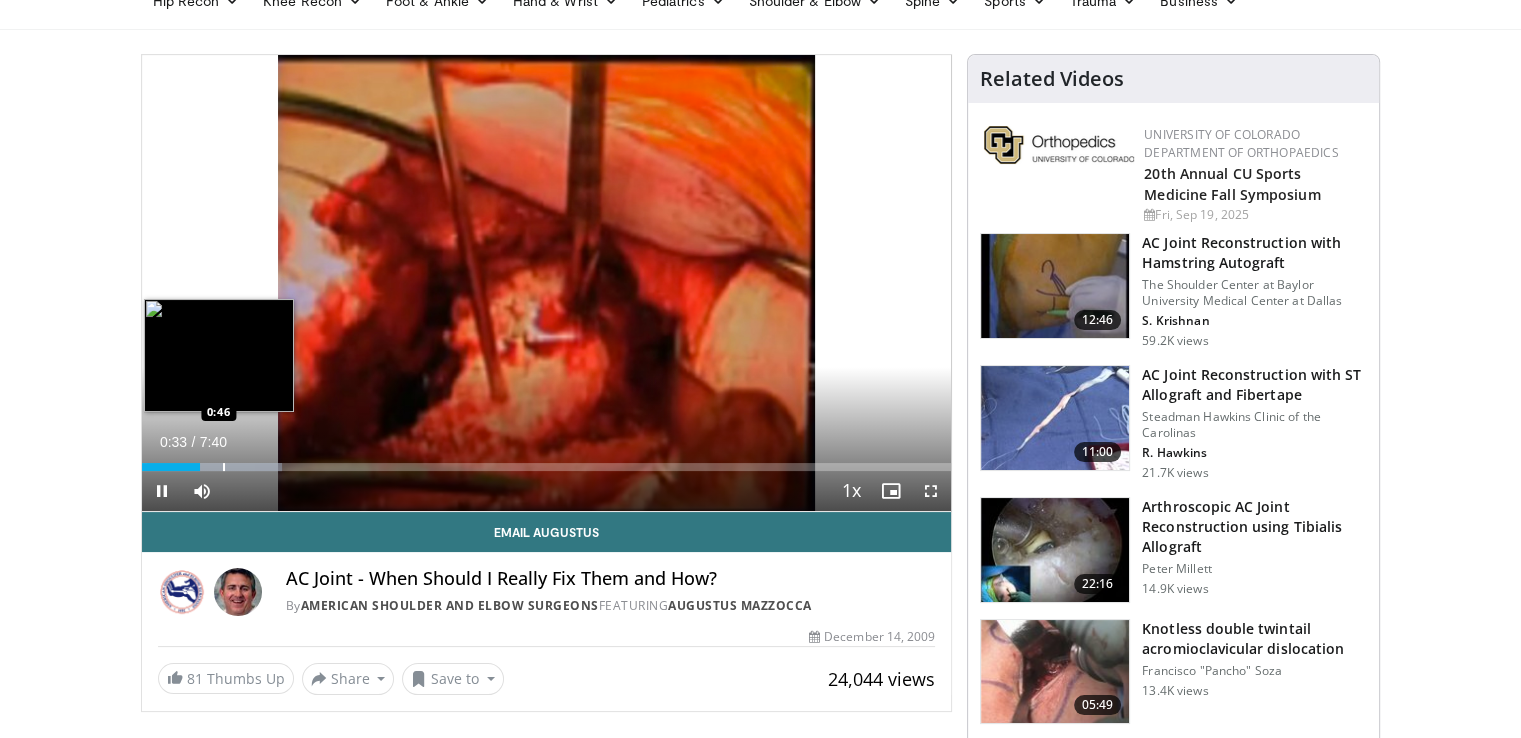 click at bounding box center [224, 467] 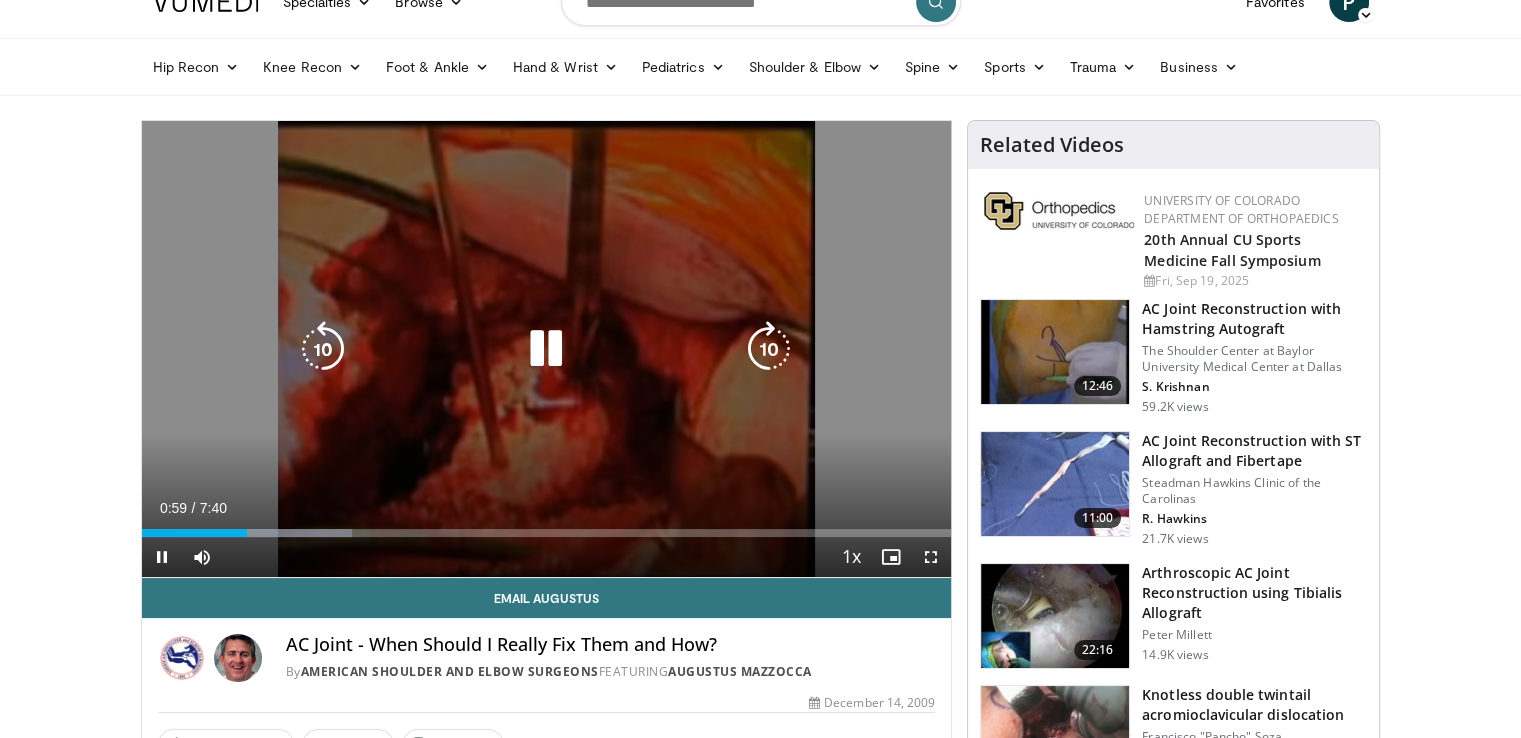 scroll, scrollTop: 0, scrollLeft: 0, axis: both 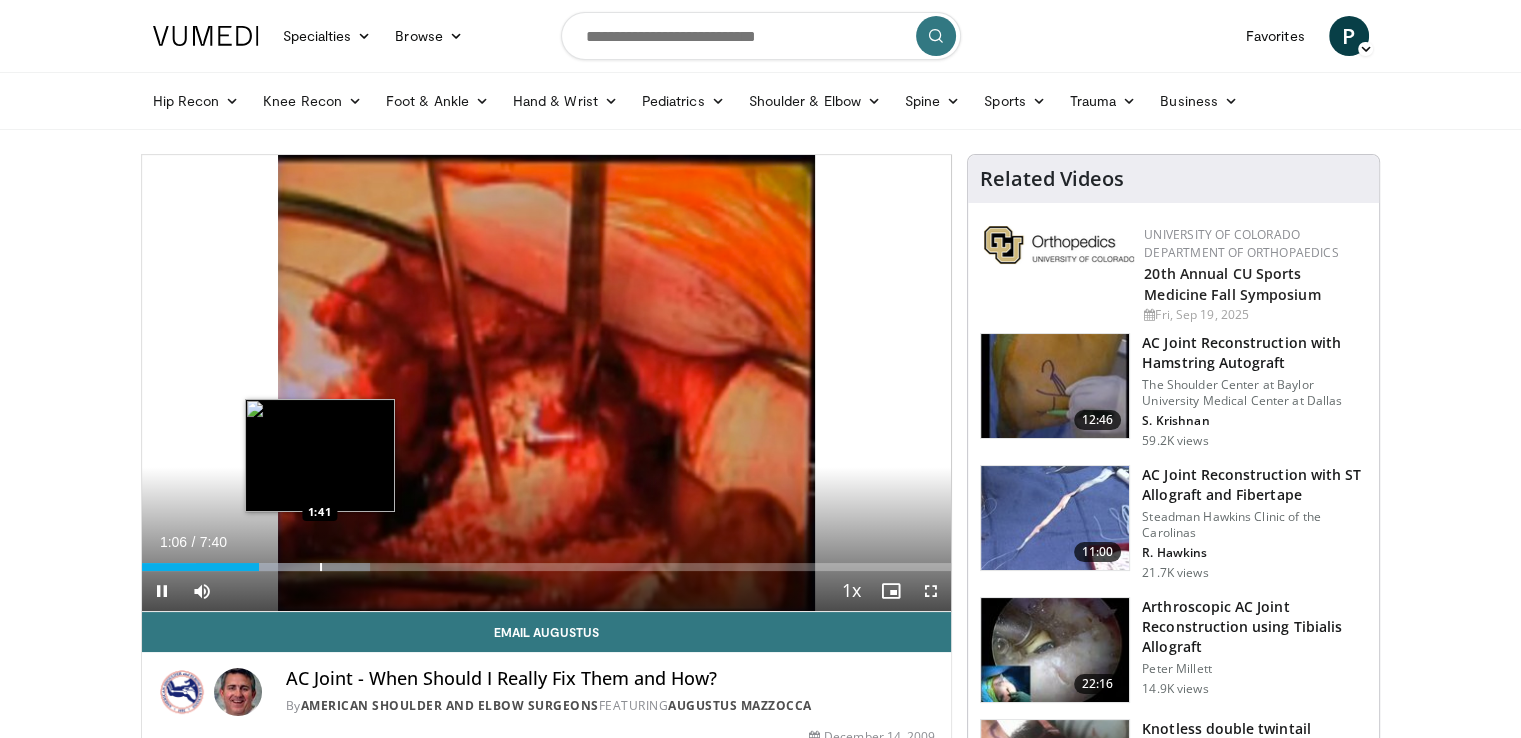 click on "Loaded :  28.20% 1:07 1:41" at bounding box center [547, 567] 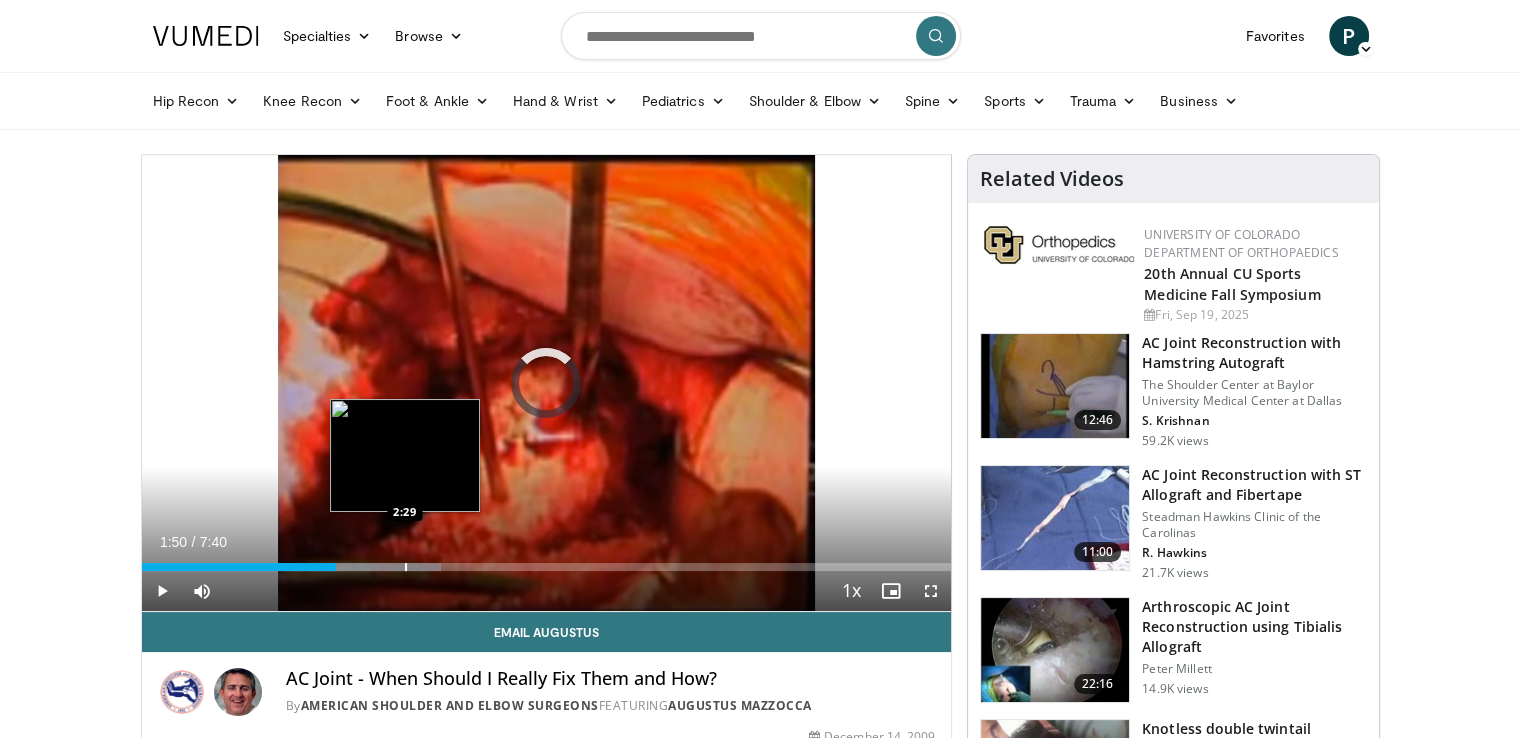 click on "Loaded :  36.99% 1:50 2:29" at bounding box center [547, 567] 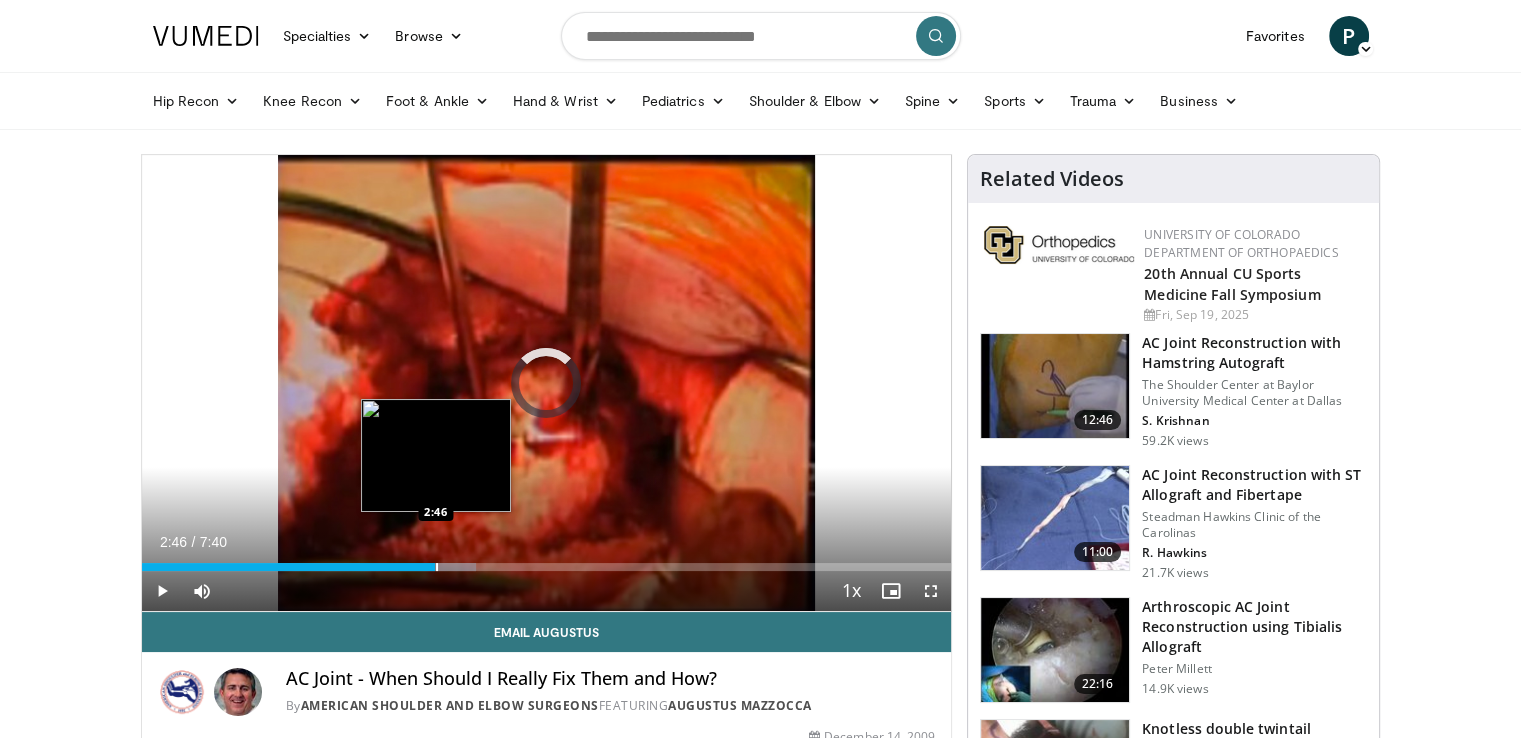 click on "Loaded :  41.34% 2:46 2:46" at bounding box center [547, 561] 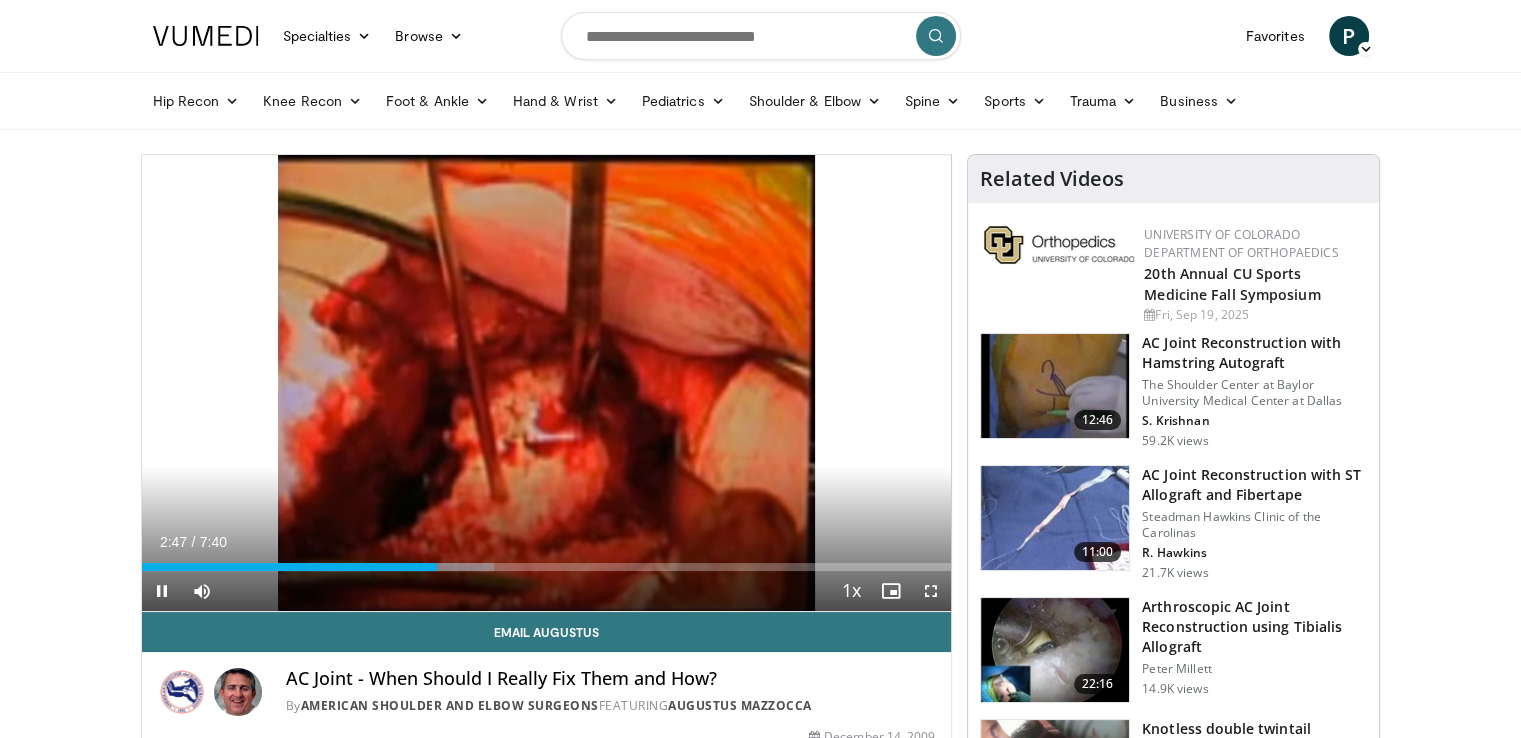click on "Current Time  2:47 / Duration  7:40 Pause Skip Backward Skip Forward Mute Loaded :  43.52% 2:47 2:50 Stream Type  LIVE Seek to live, currently behind live LIVE   1x Playback Rate 0.5x 0.75x 1x , selected 1.25x 1.5x 1.75x 2x Chapters Chapters Descriptions descriptions off , selected Captions captions settings , opens captions settings dialog captions off , selected Audio Track en (Main) , selected Fullscreen Enable picture-in-picture mode" at bounding box center [547, 591] 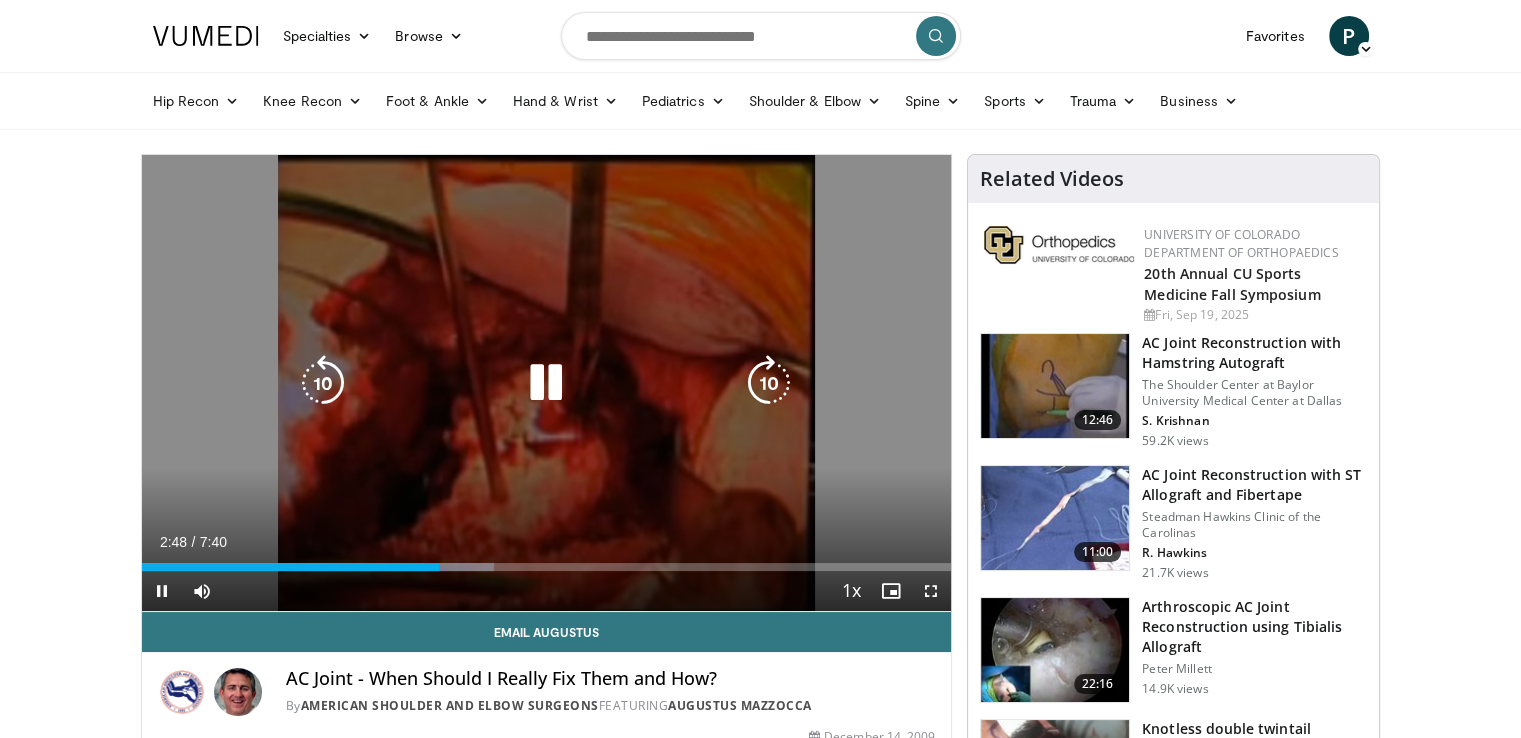click on "Current Time  2:48 / Duration  7:40 Pause Skip Backward Skip Forward Mute Loaded :  43.52% 2:48 2:50 Stream Type  LIVE Seek to live, currently behind live LIVE   1x Playback Rate 0.5x 0.75x 1x , selected 1.25x 1.5x 1.75x 2x Chapters Chapters Descriptions descriptions off , selected Captions captions settings , opens captions settings dialog captions off , selected Audio Track en (Main) , selected Fullscreen Enable picture-in-picture mode" at bounding box center (547, 591) 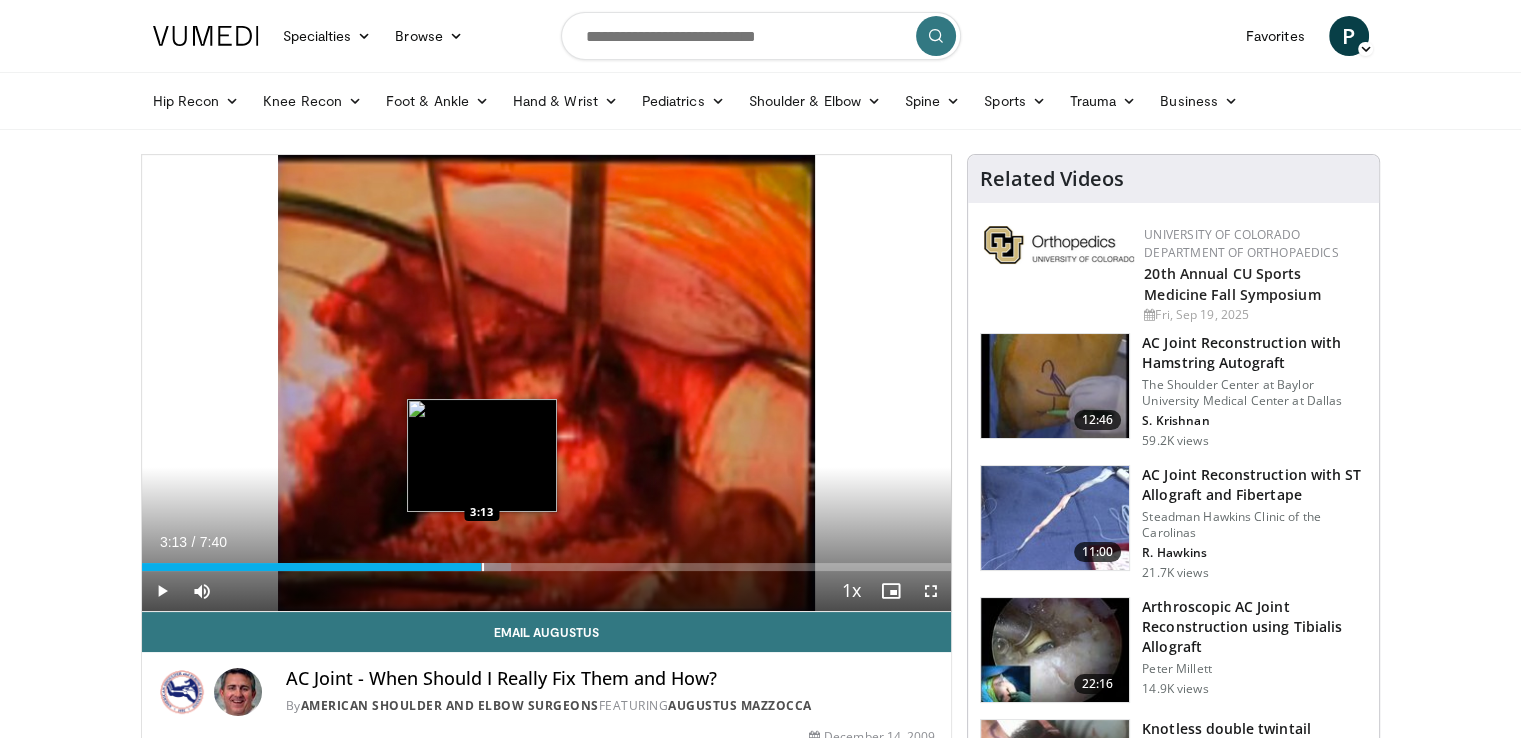 click at bounding box center [483, 567] 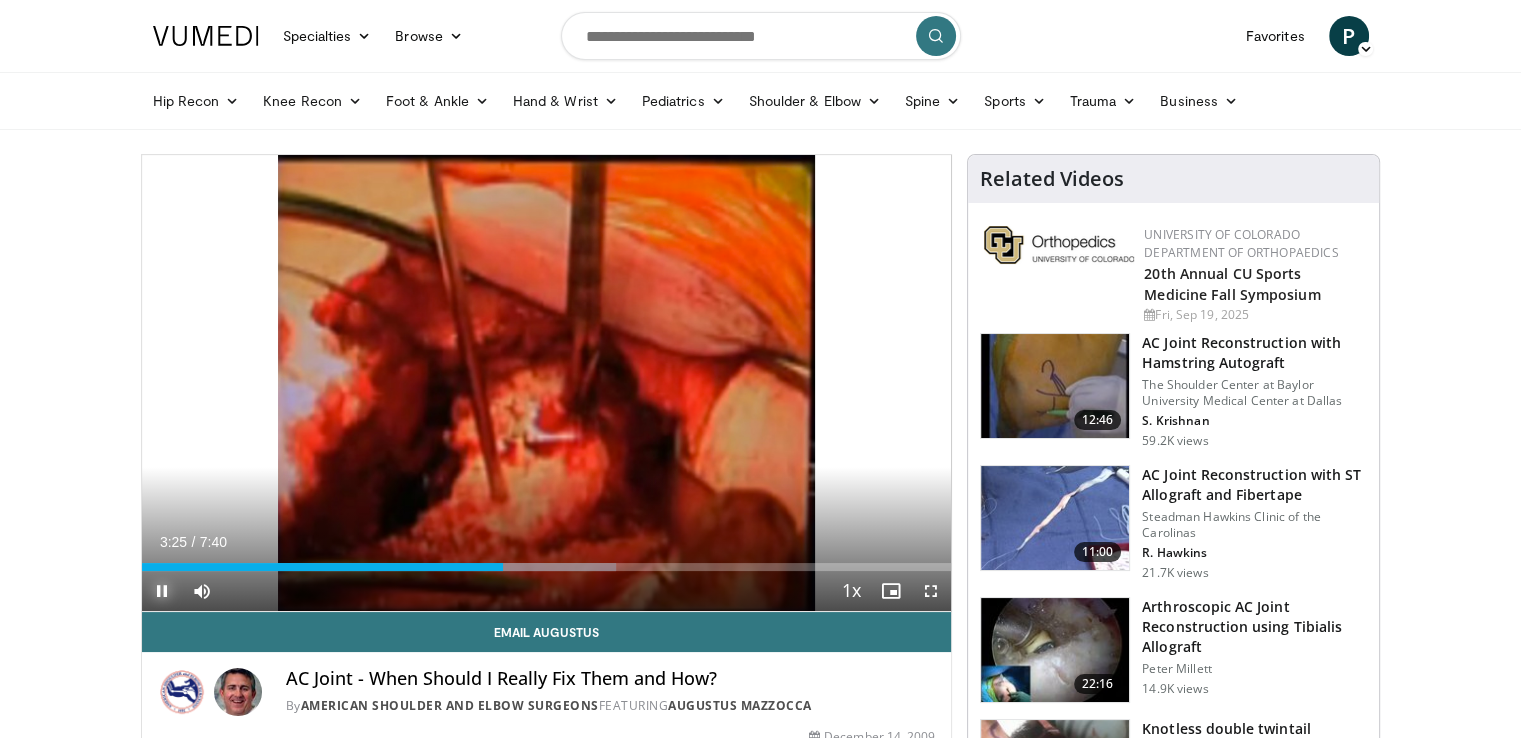 click at bounding box center [162, 591] 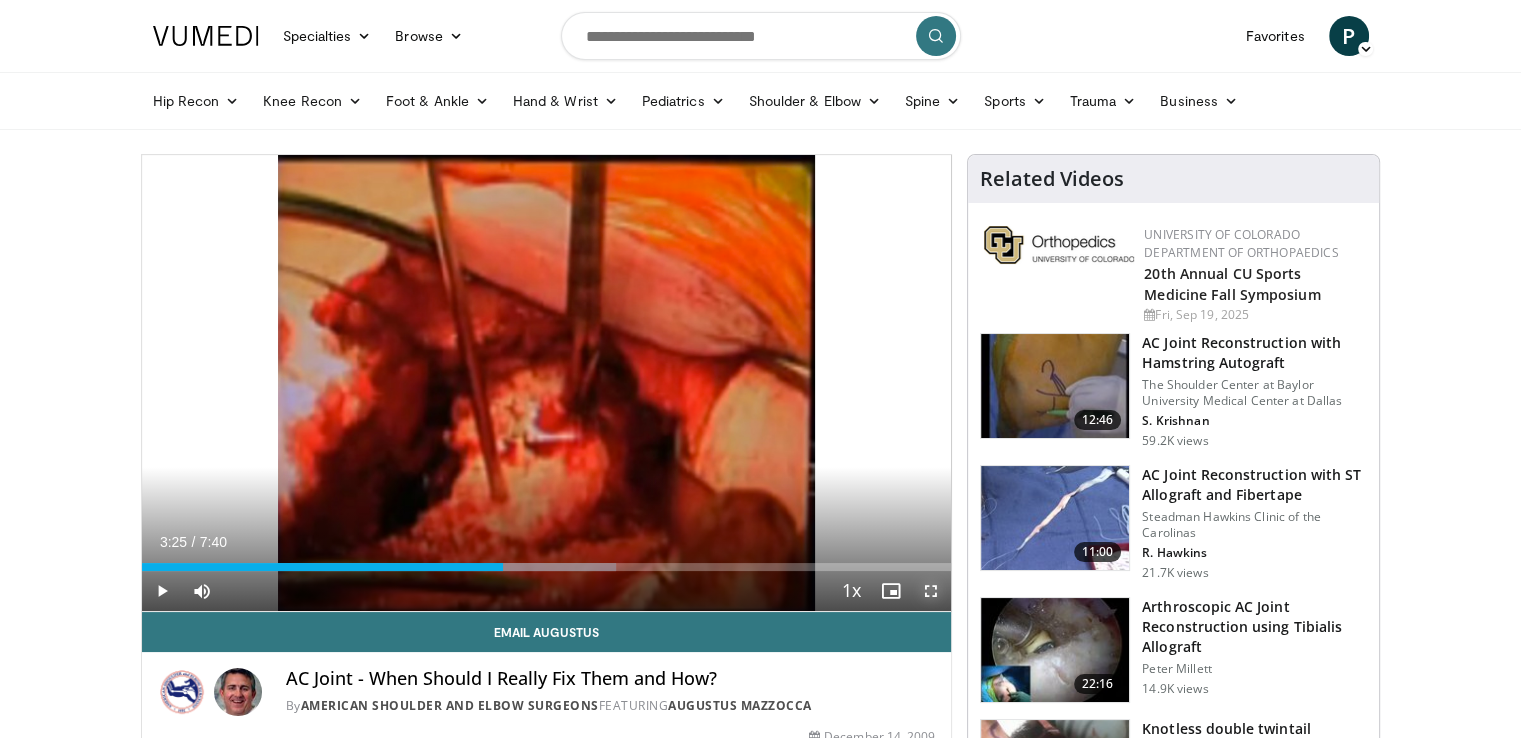 click at bounding box center (931, 591) 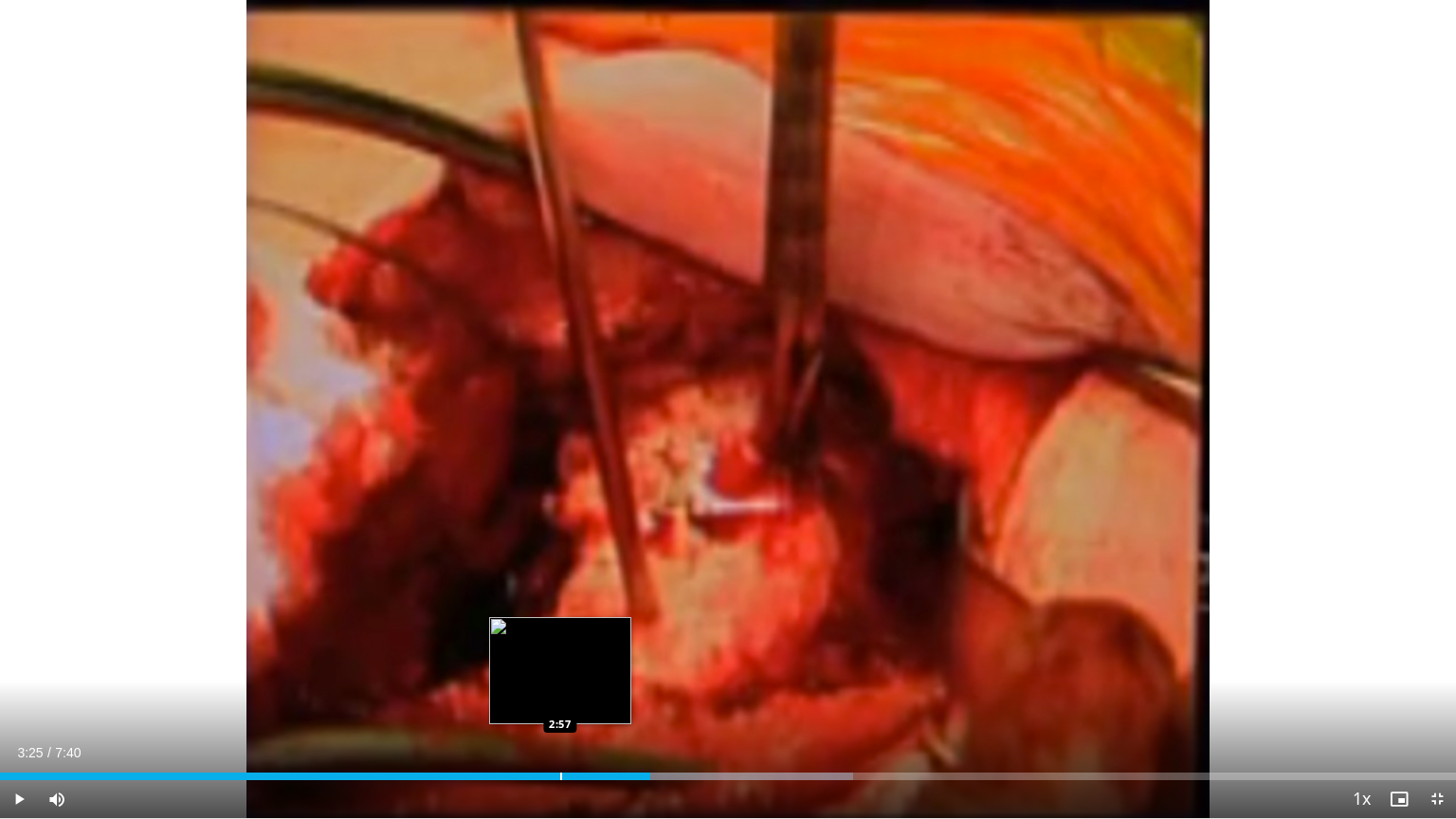 click on "Loaded :  58.58% 3:25 2:57" at bounding box center [728, 771] 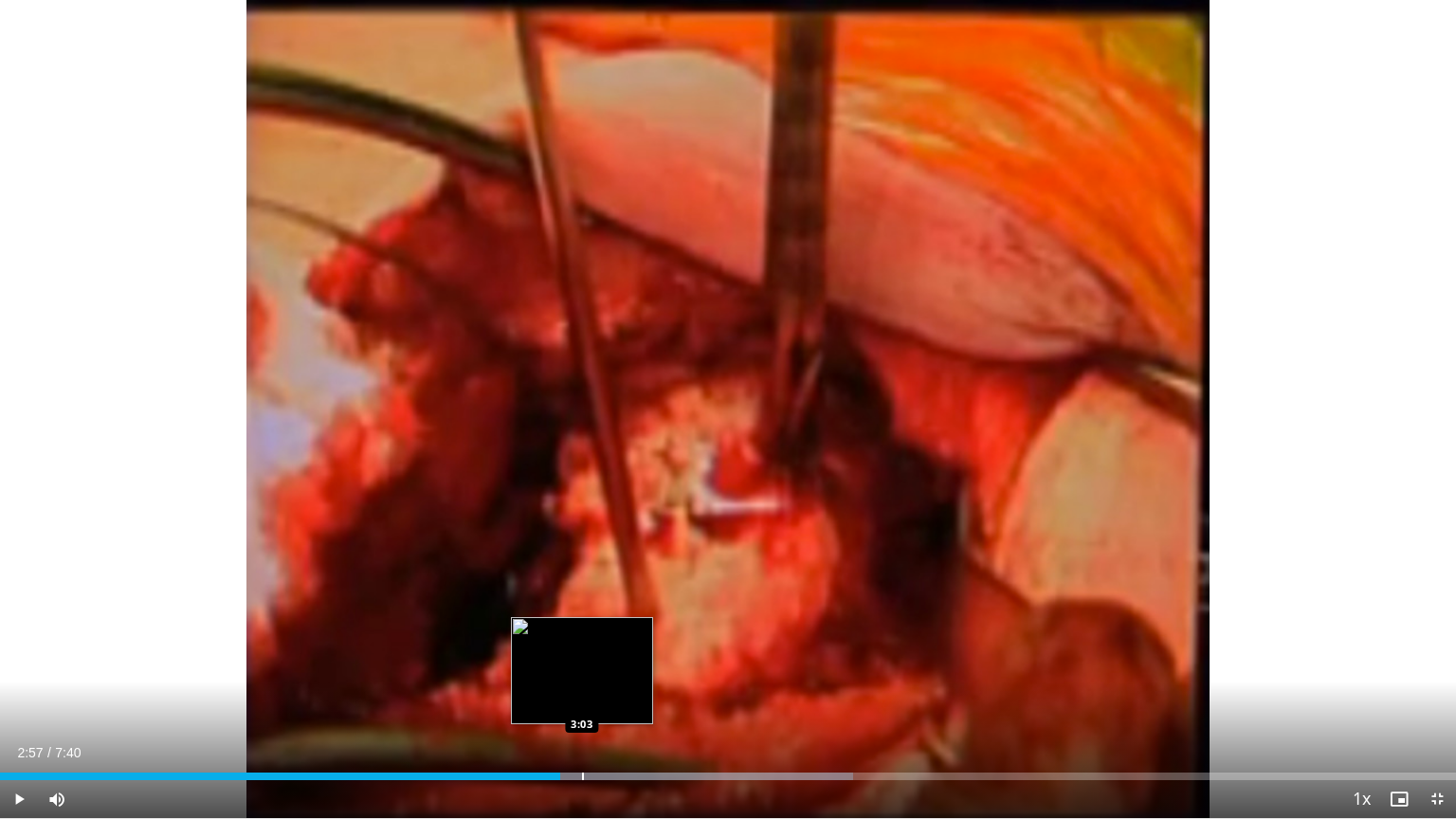 click at bounding box center (583, 776) 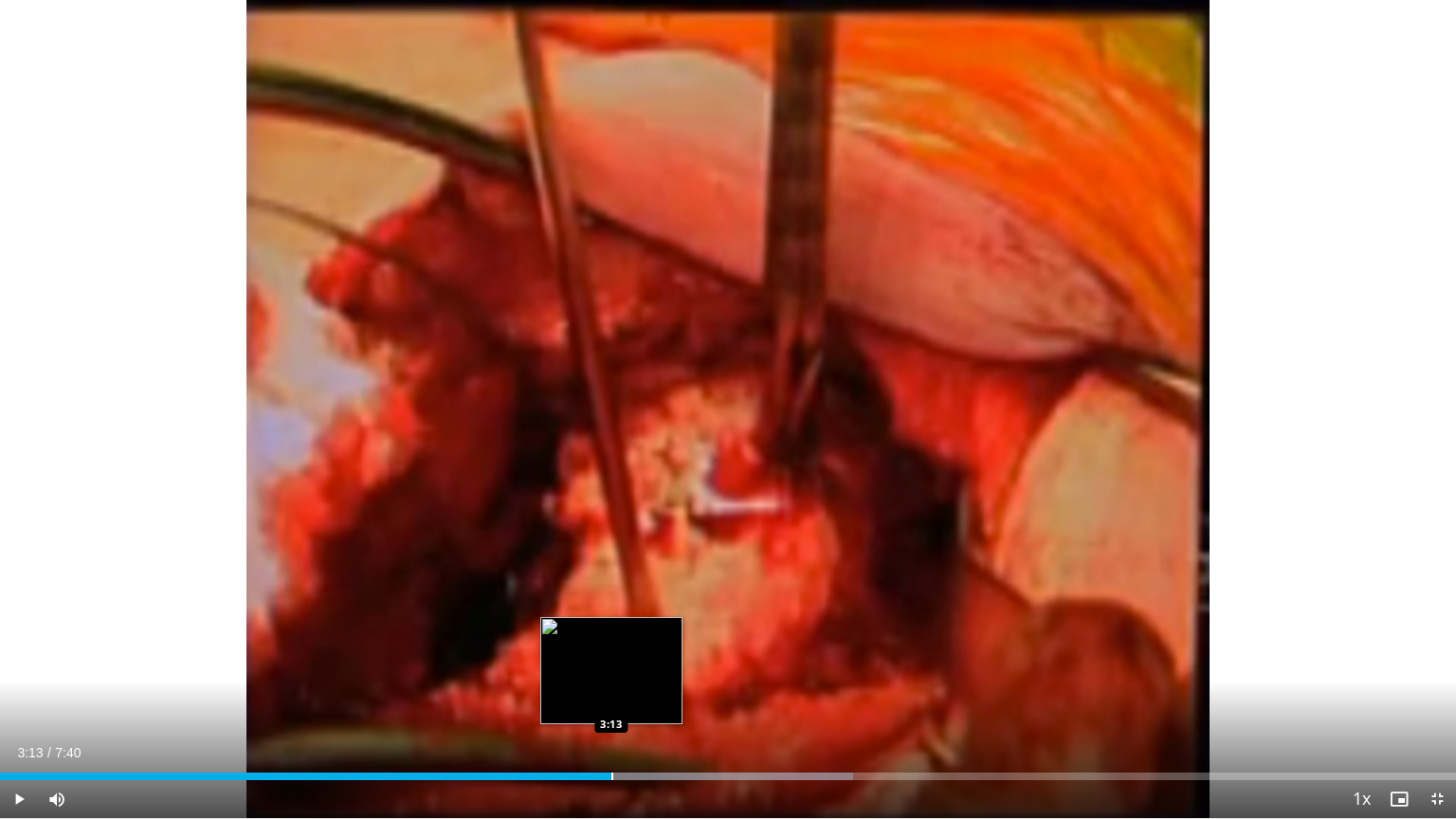 click at bounding box center (612, 776) 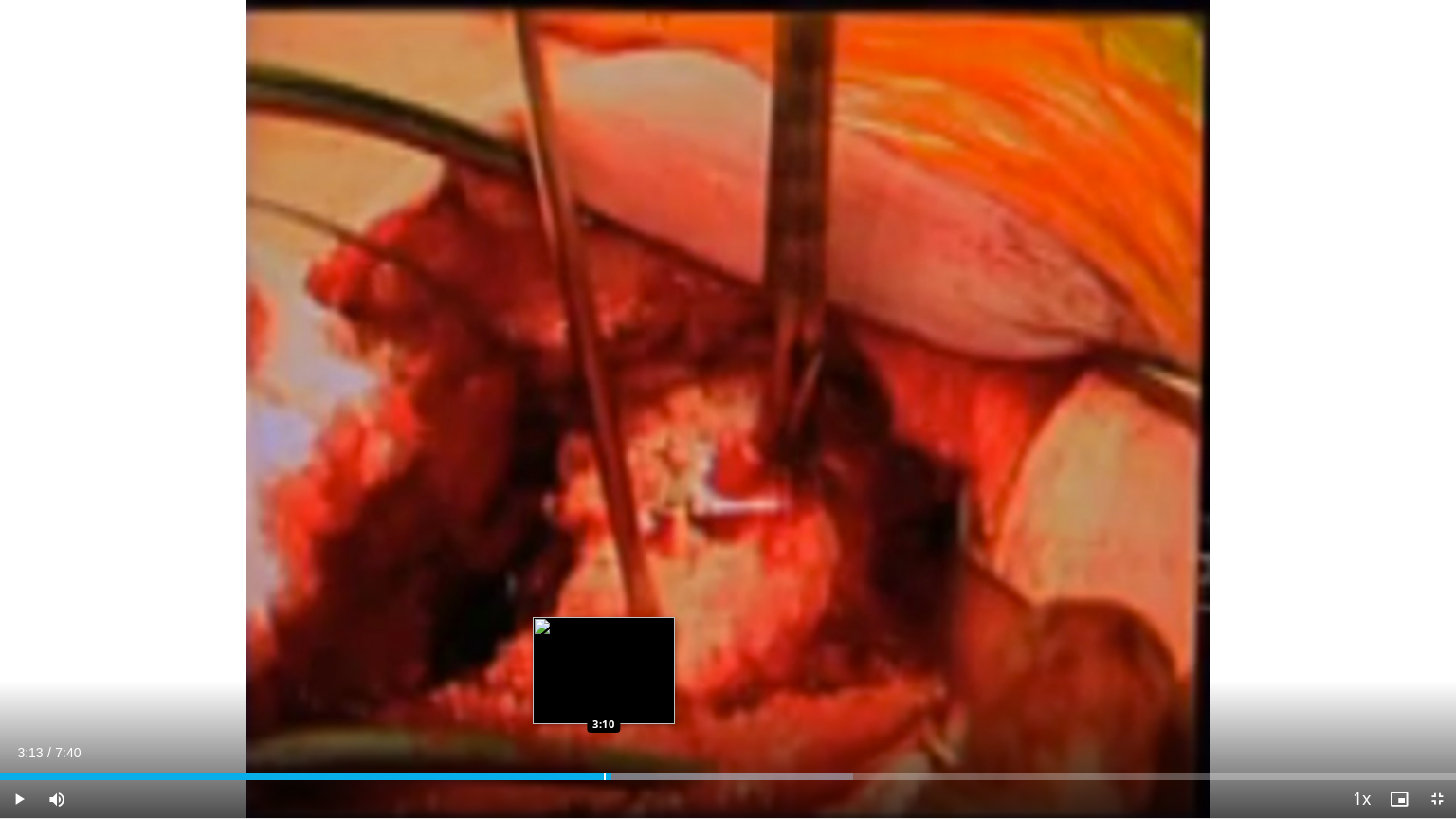 click on "3:13" at bounding box center [305, 776] 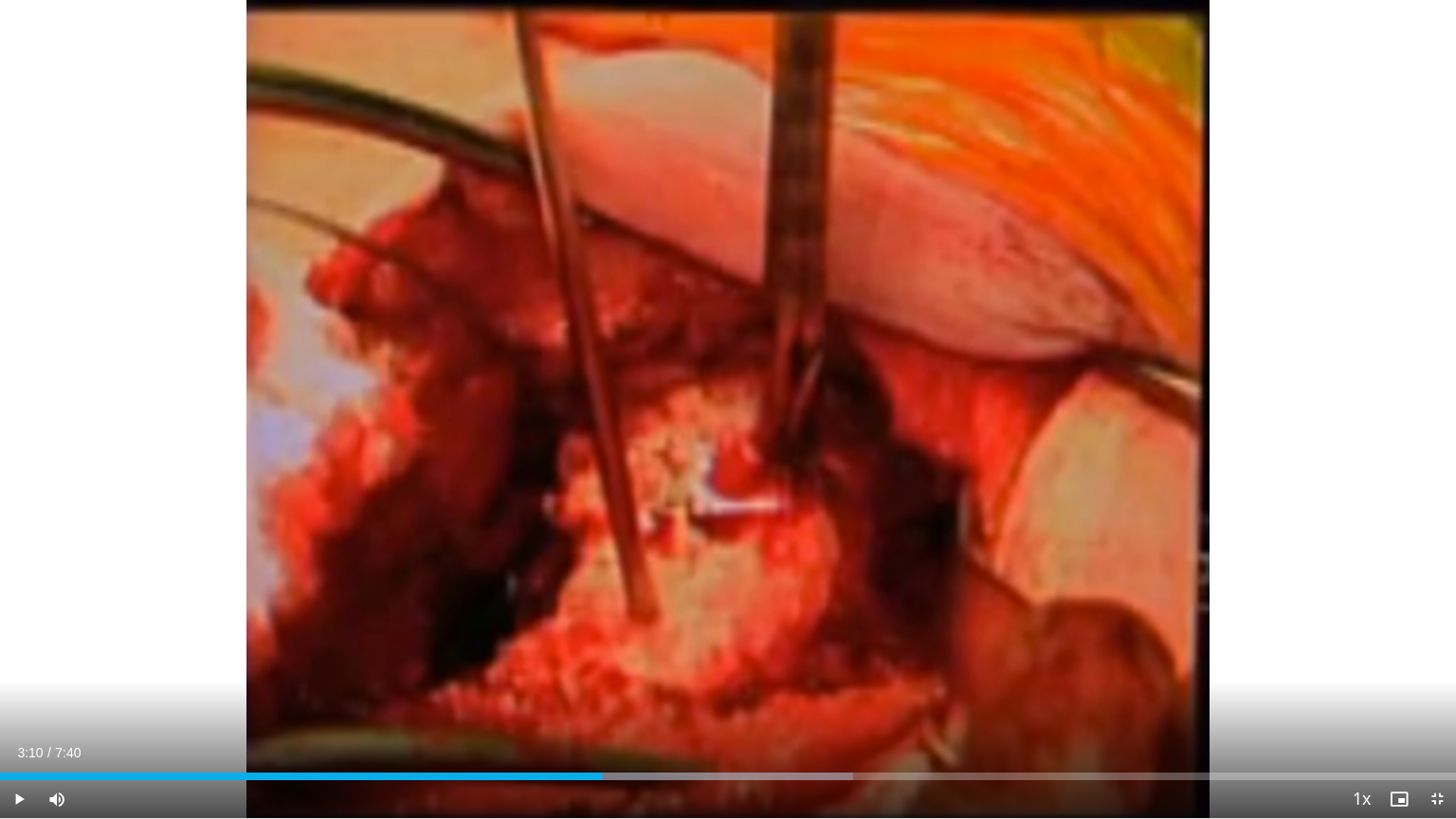 click on "Current Time  3:10 / Duration  7:40 Play Skip Backward Skip Forward Mute Loaded :  58.58% 3:10 3:08 Stream Type  LIVE Seek to live, currently behind live LIVE   1x Playback Rate 0.5x 0.75x 1x , selected 1.25x 1.5x 1.75x 2x Chapters Chapters Descriptions descriptions off , selected Captions captions settings , opens captions settings dialog captions off , selected Audio Track en (Main) , selected Exit Fullscreen Enable picture-in-picture mode" at bounding box center (728, 799) 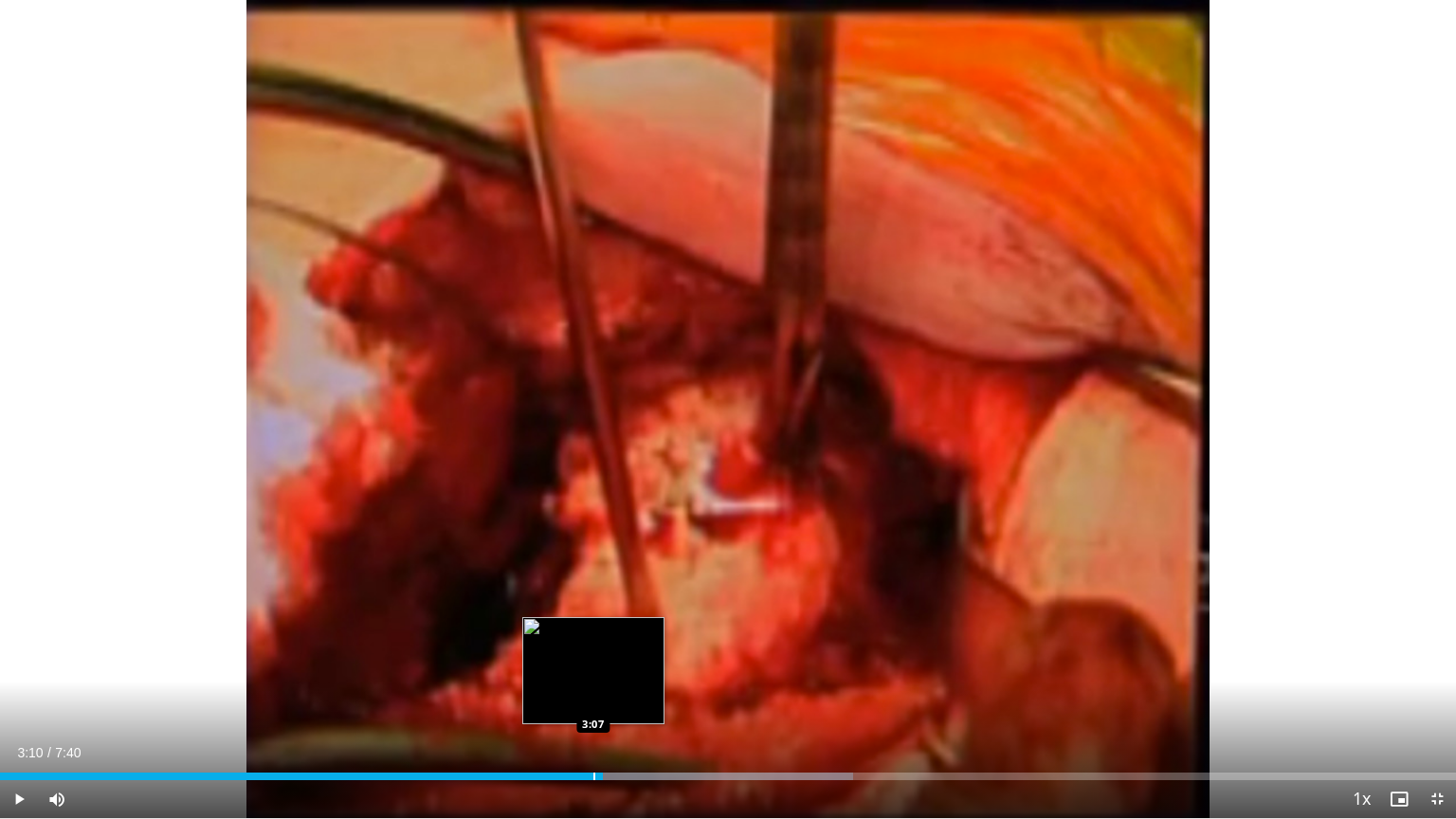 click at bounding box center (594, 776) 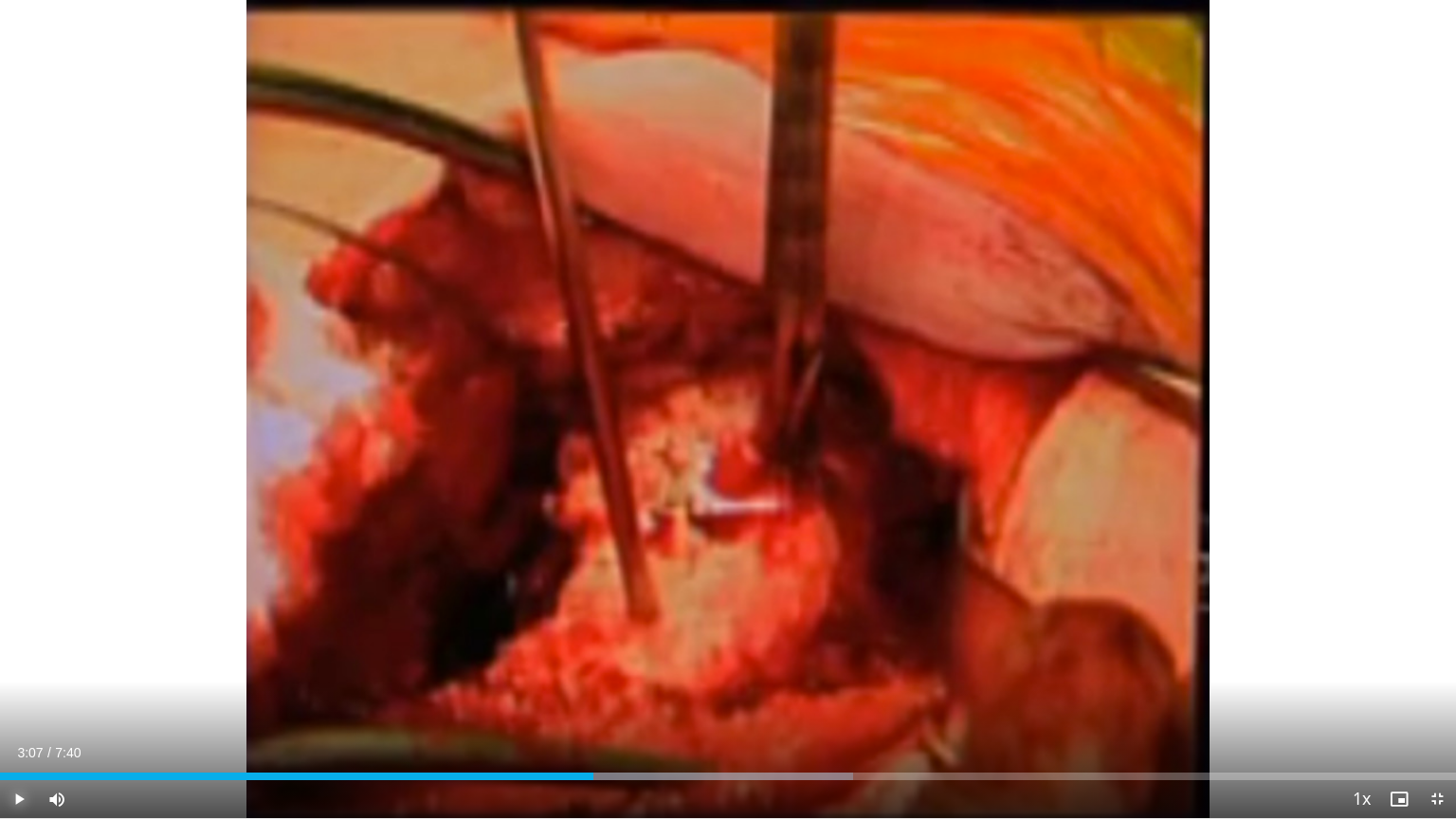 click at bounding box center [19, 799] 